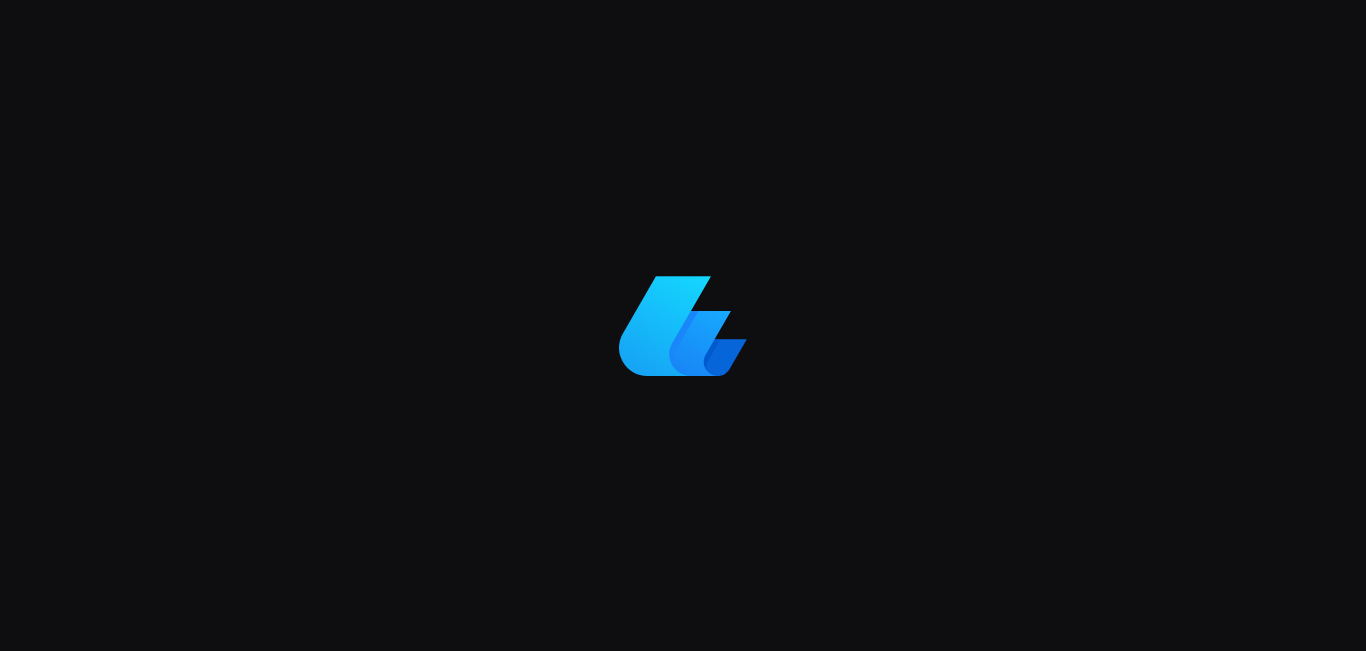scroll, scrollTop: 0, scrollLeft: 0, axis: both 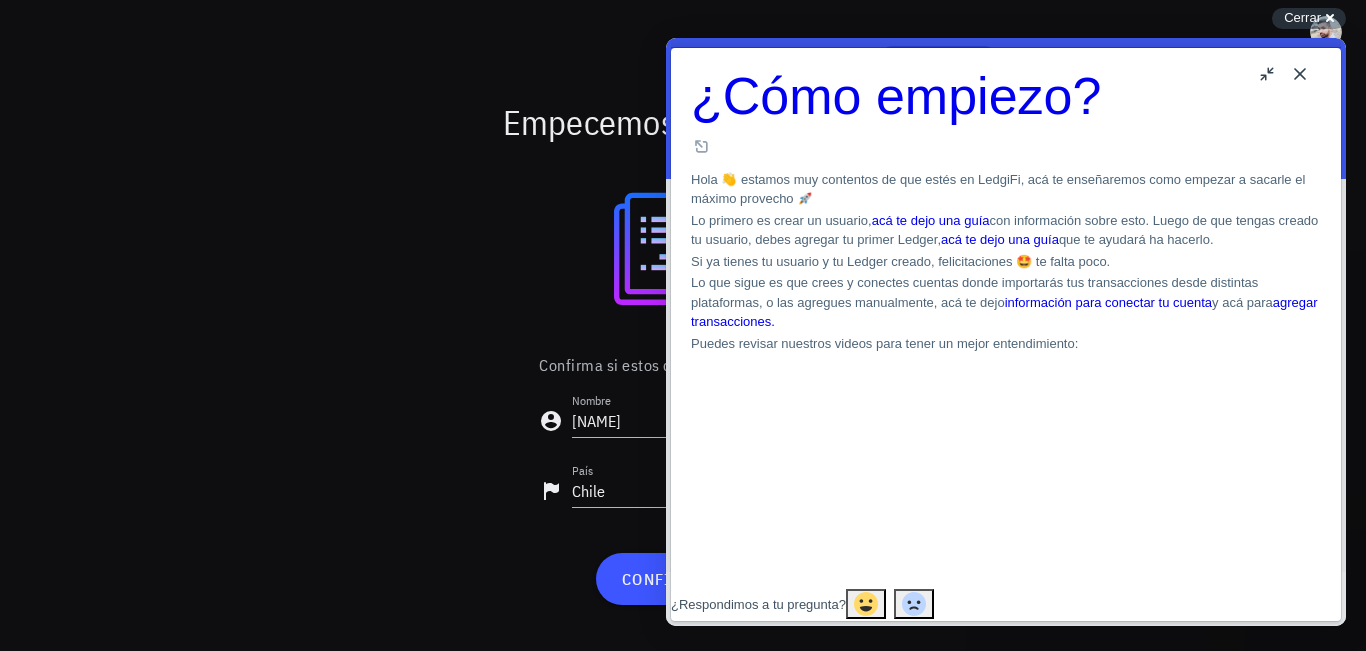 click on "Close" at bounding box center [1300, 74] 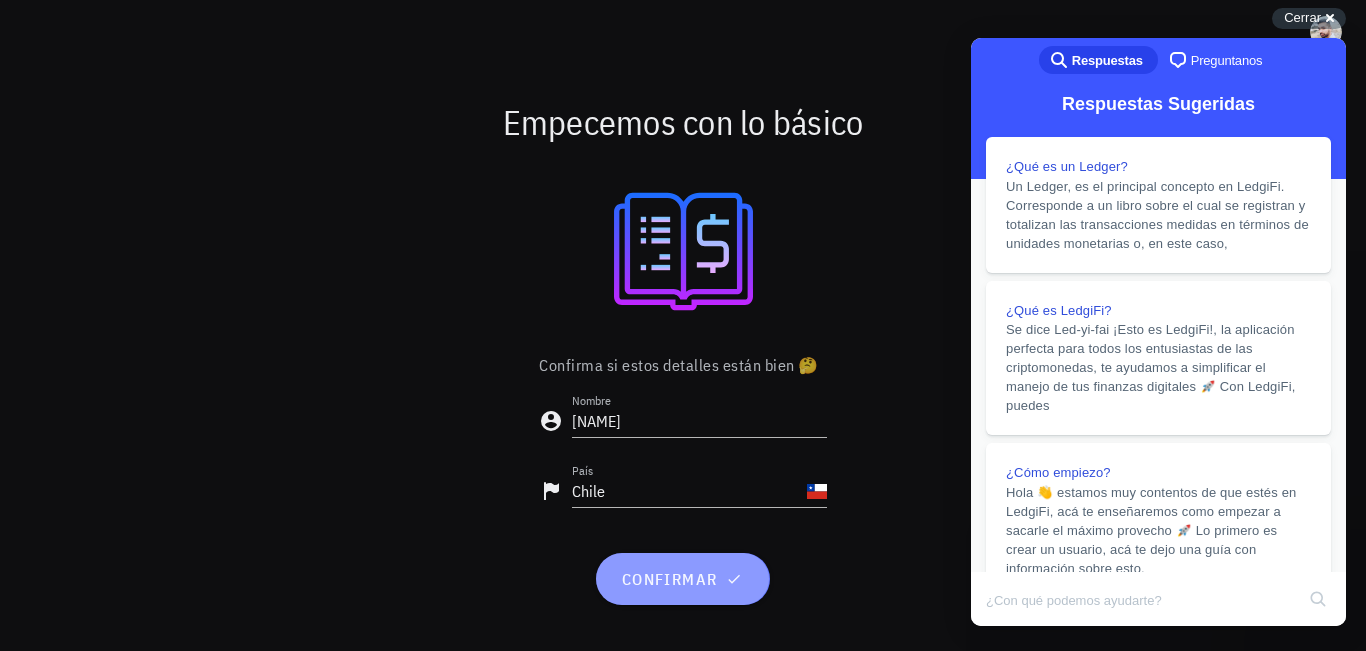 click on "confirmar" at bounding box center [682, 579] 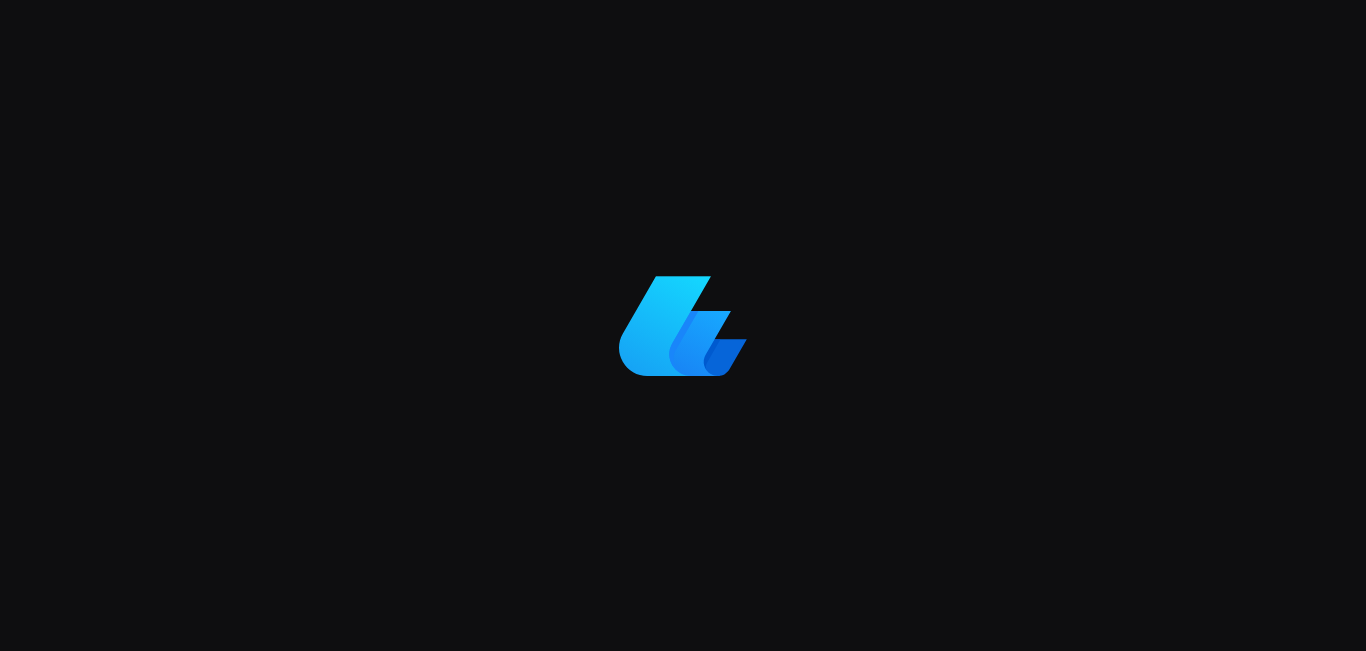 scroll, scrollTop: 0, scrollLeft: 0, axis: both 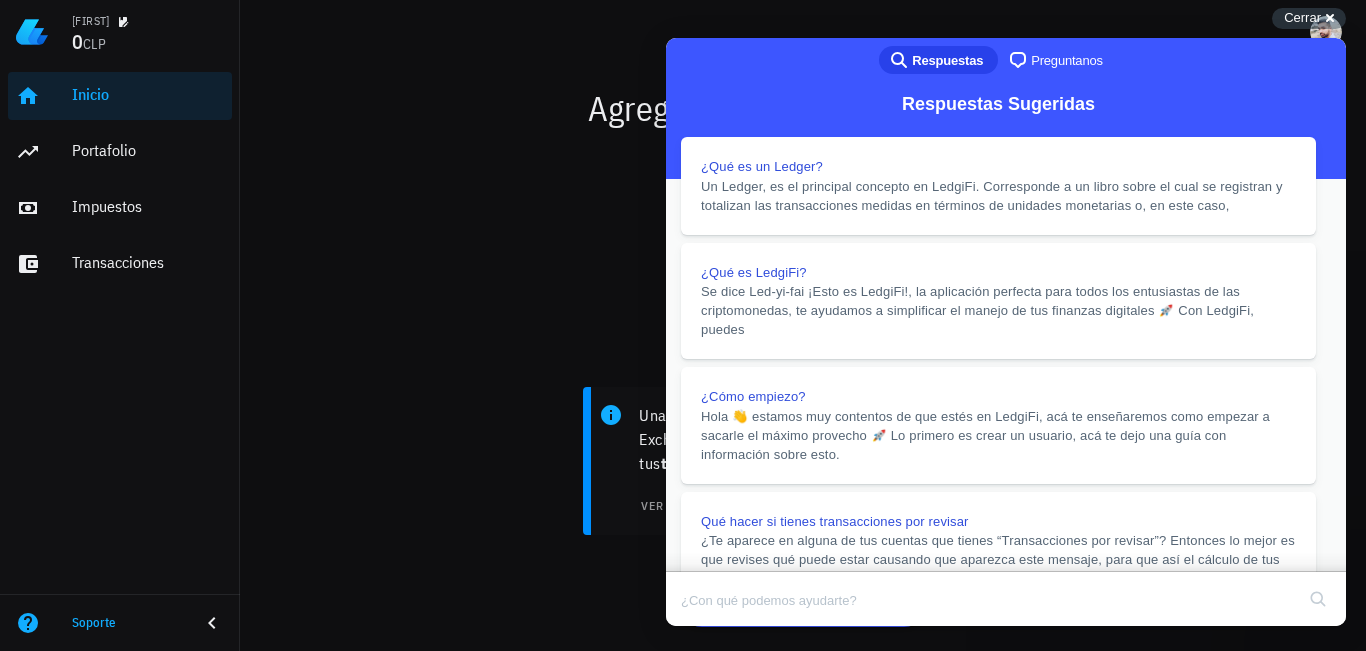 click on "Close" at bounding box center [685, 640] 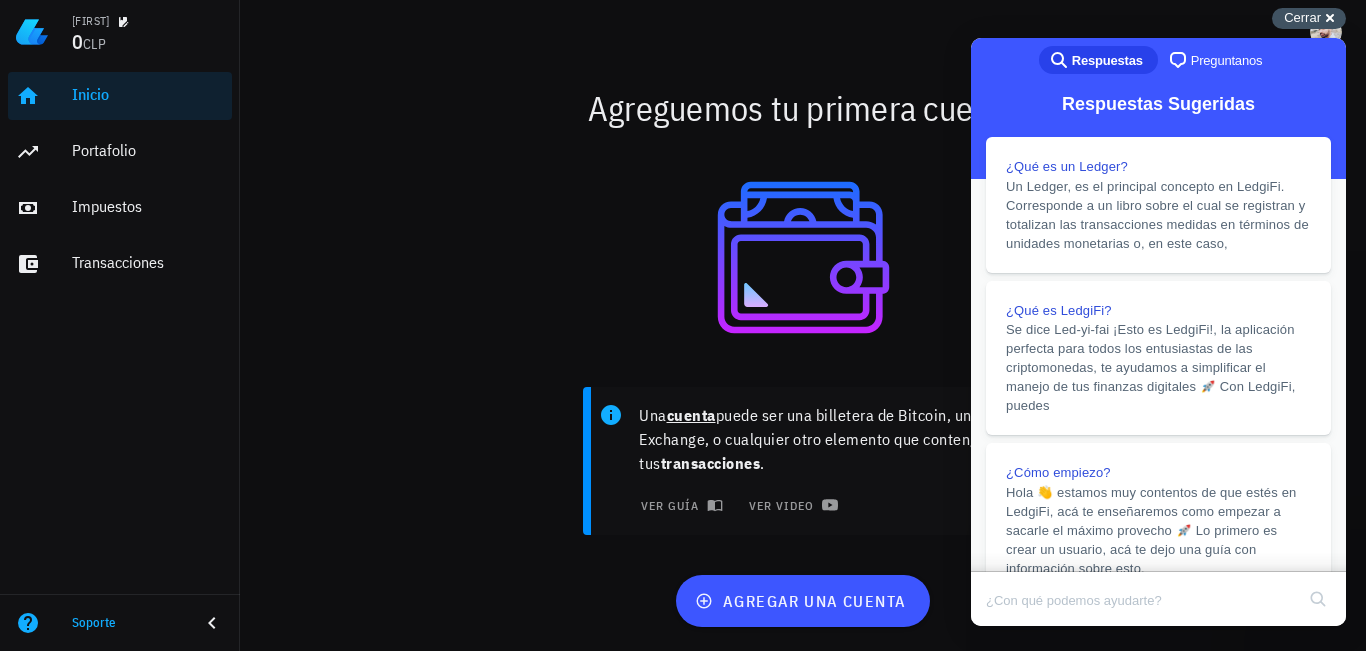 click on "Cerrar" at bounding box center [1302, 17] 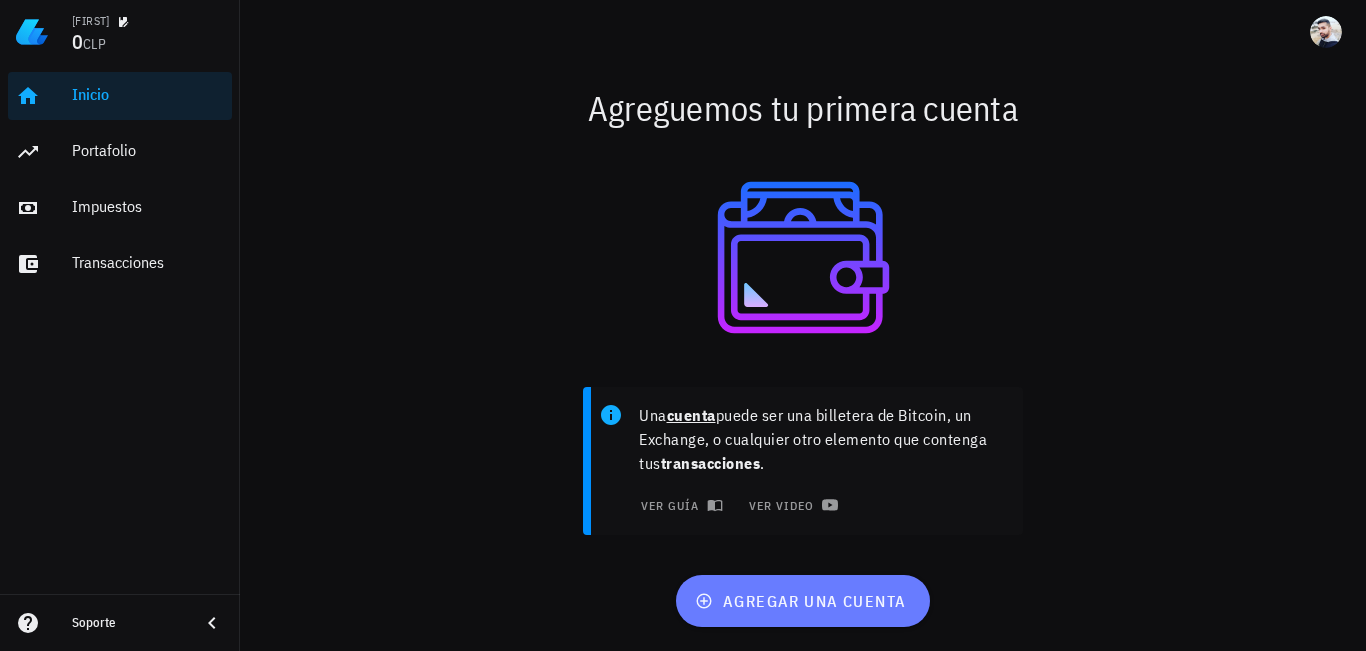 click on "agregar una cuenta" at bounding box center [802, 601] 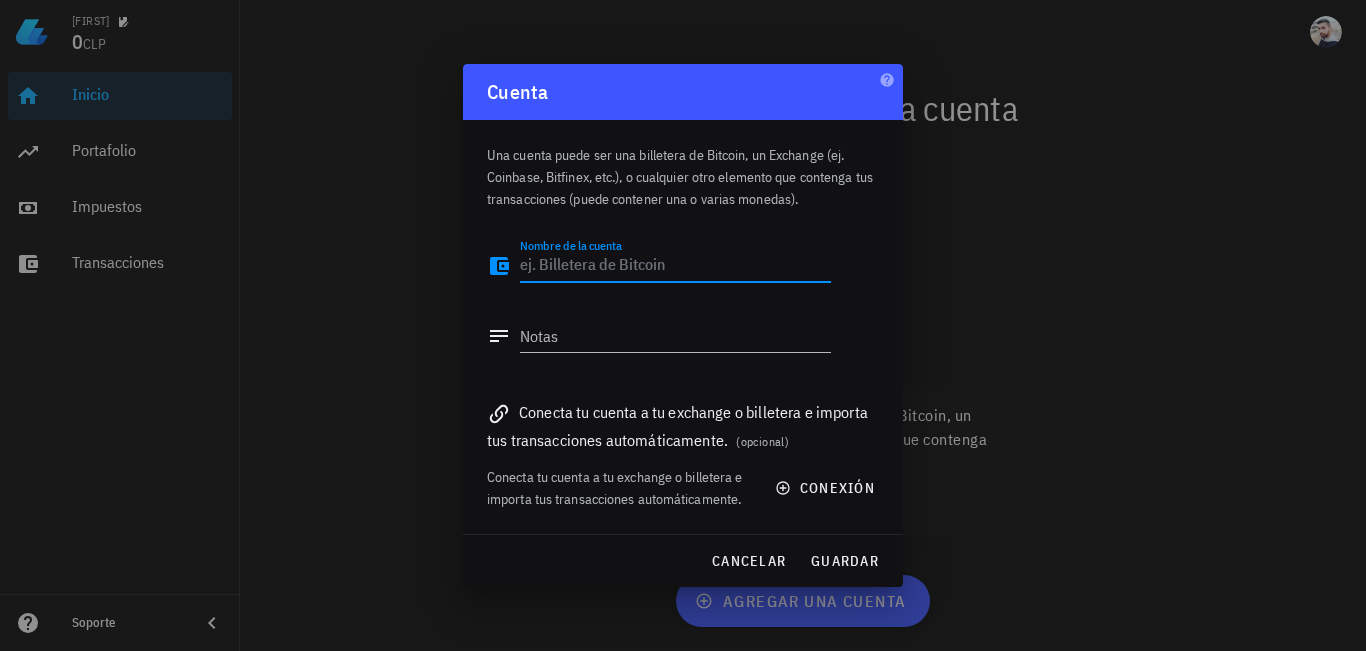 click on "Nombre de la cuenta" at bounding box center [675, 266] 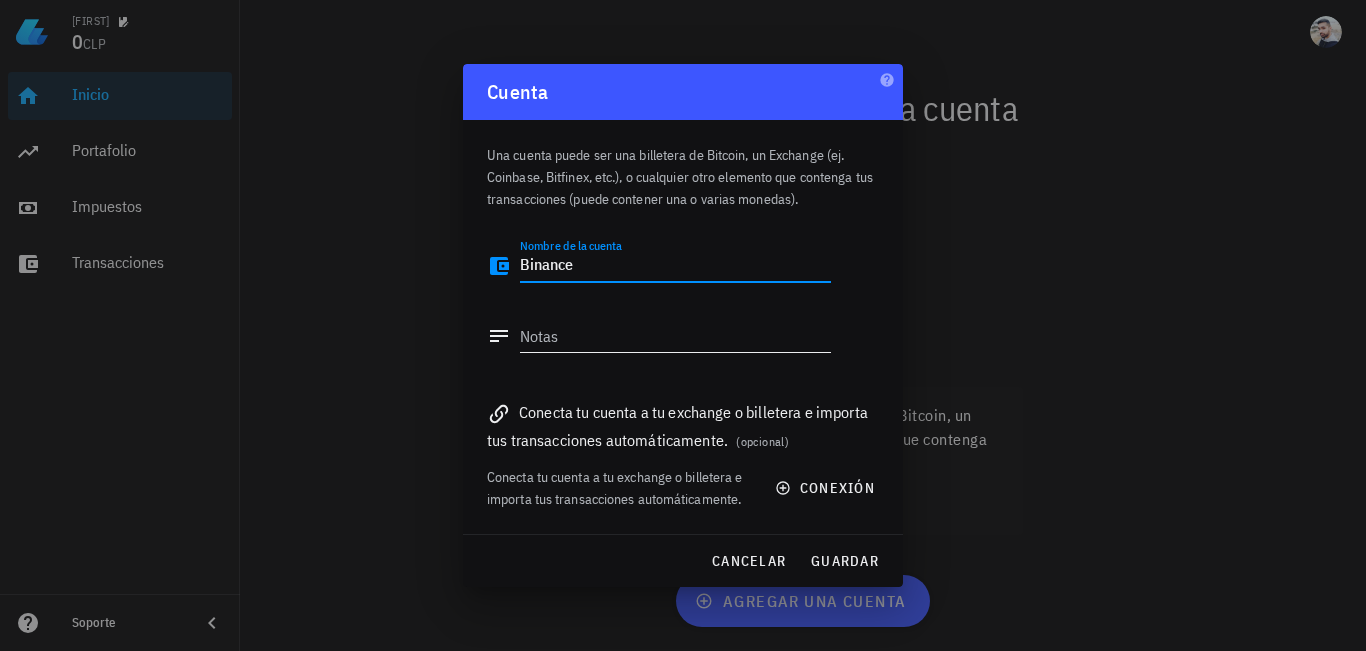 type on "Binance" 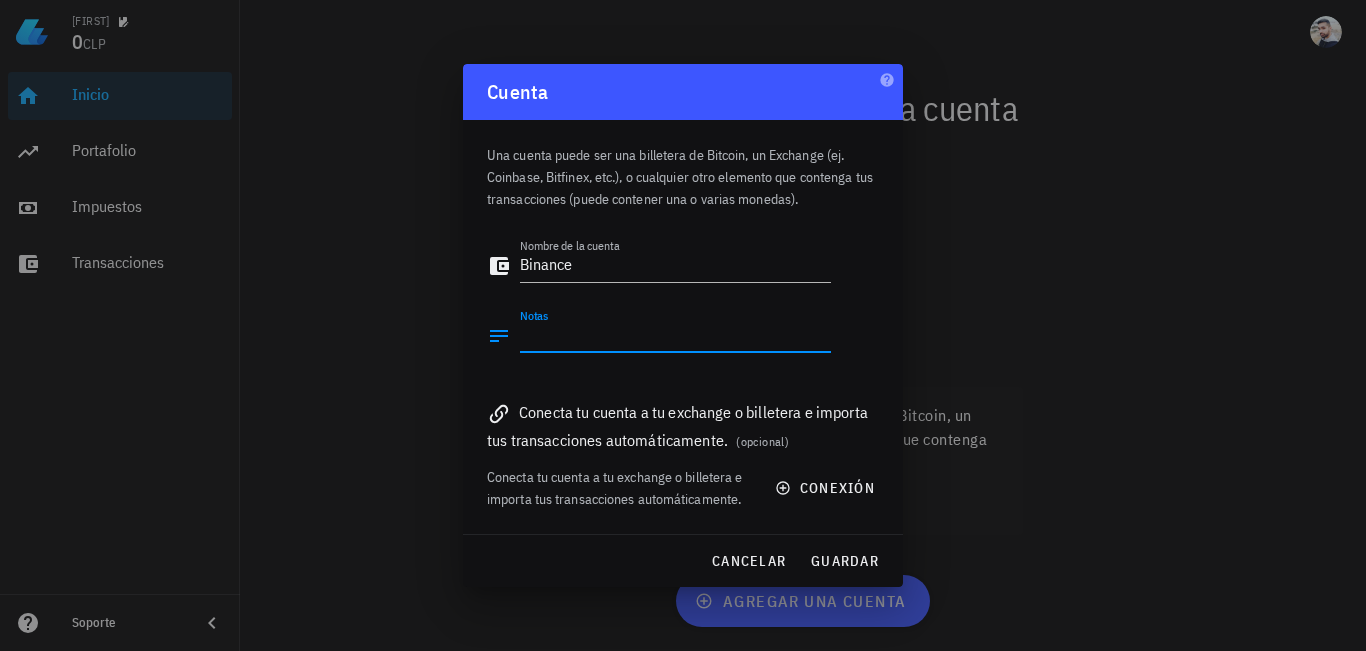 click on "Notas" at bounding box center [675, 336] 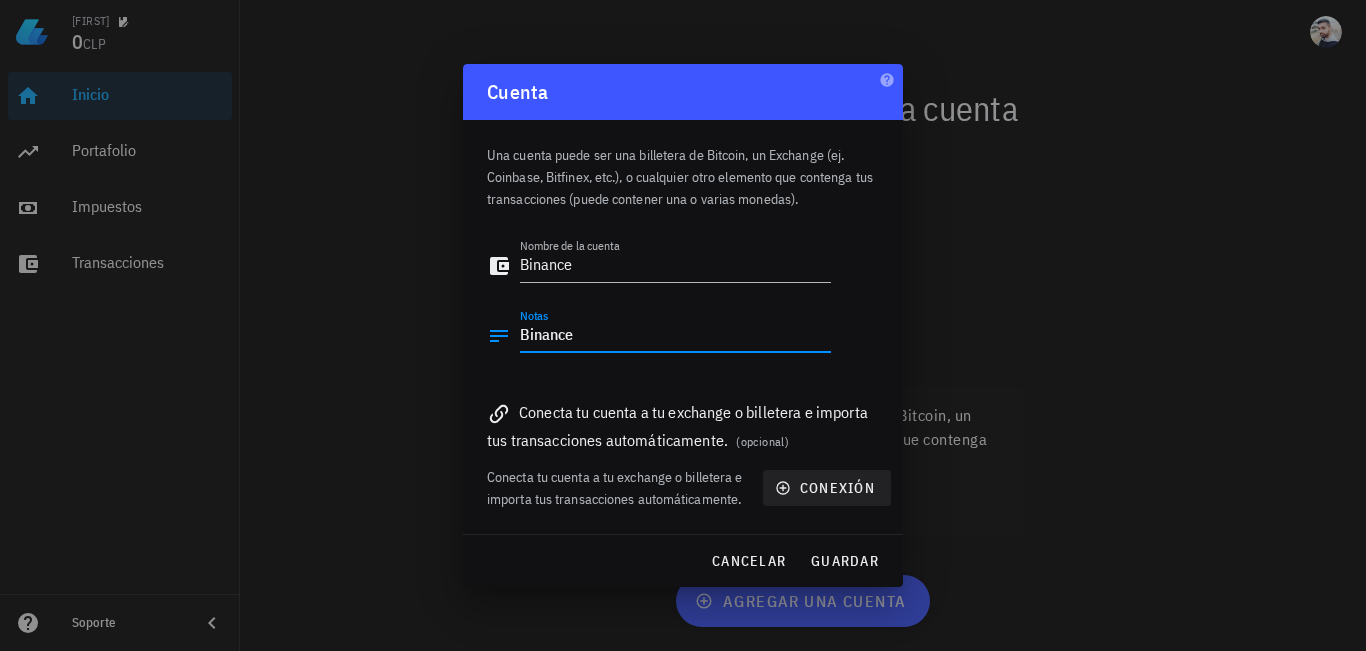 type on "Binance" 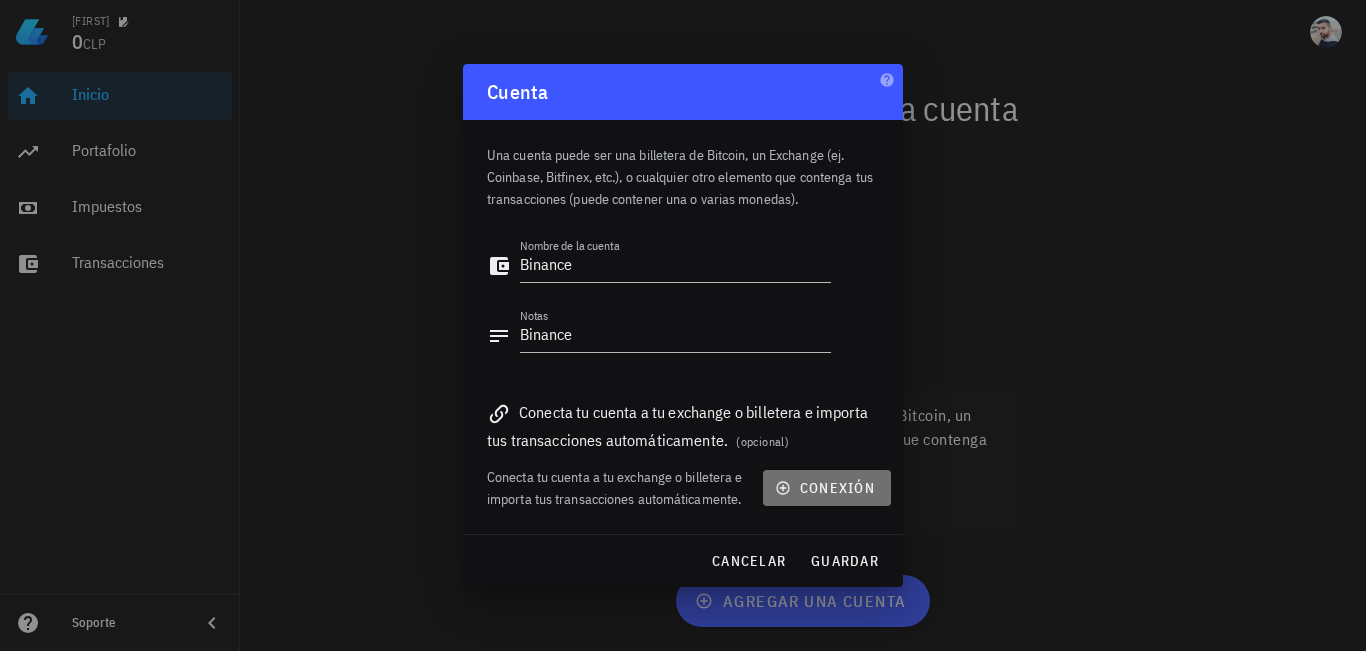 click on "conexión" at bounding box center (827, 488) 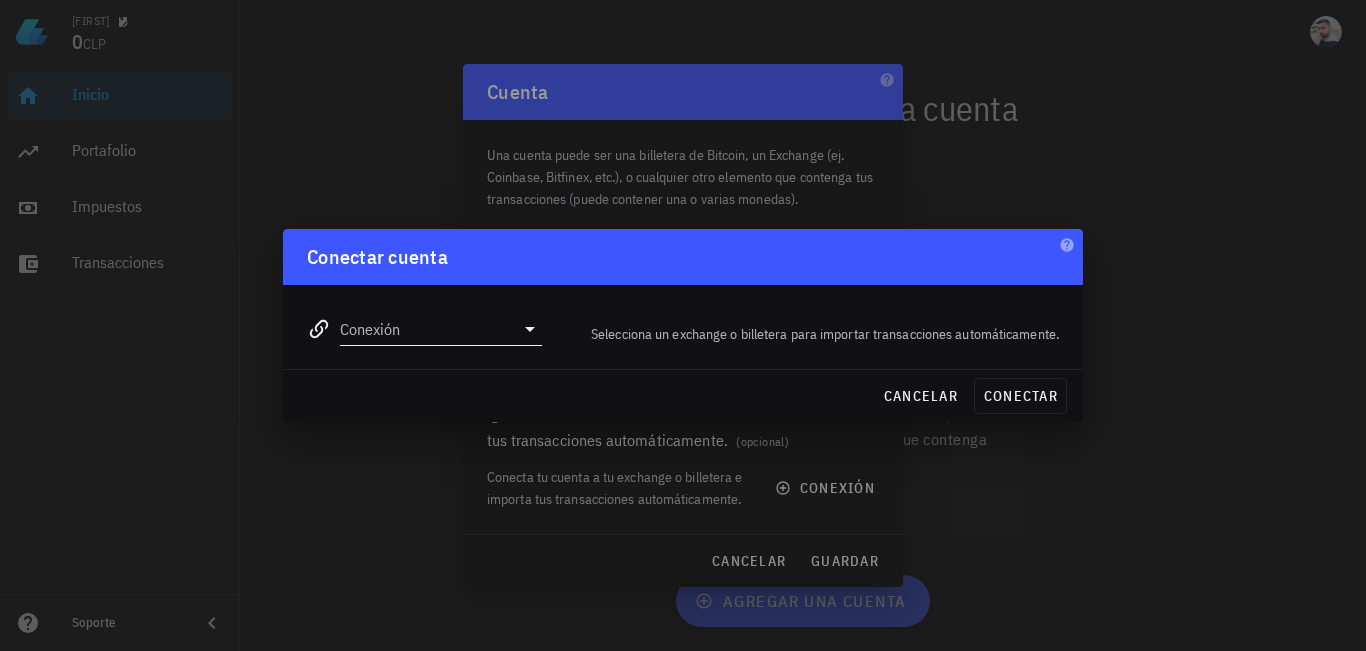 click on "Conexión" at bounding box center (427, 329) 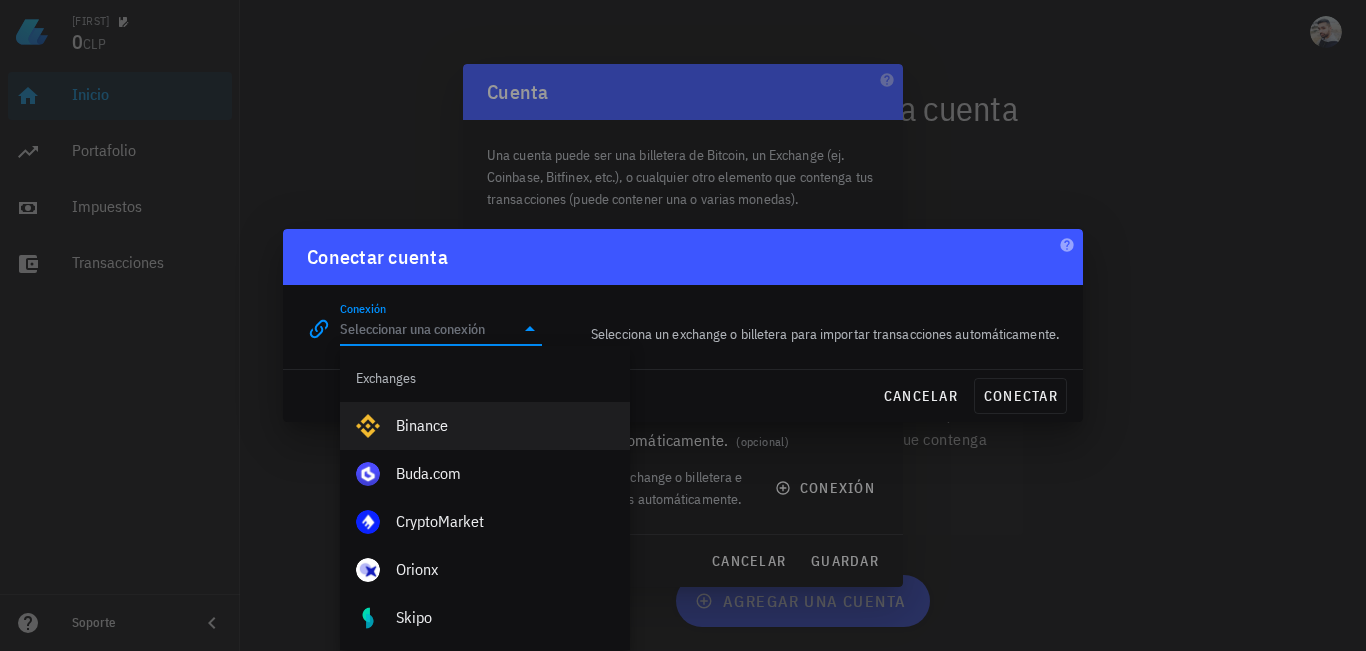 click on "Binance" at bounding box center (505, 425) 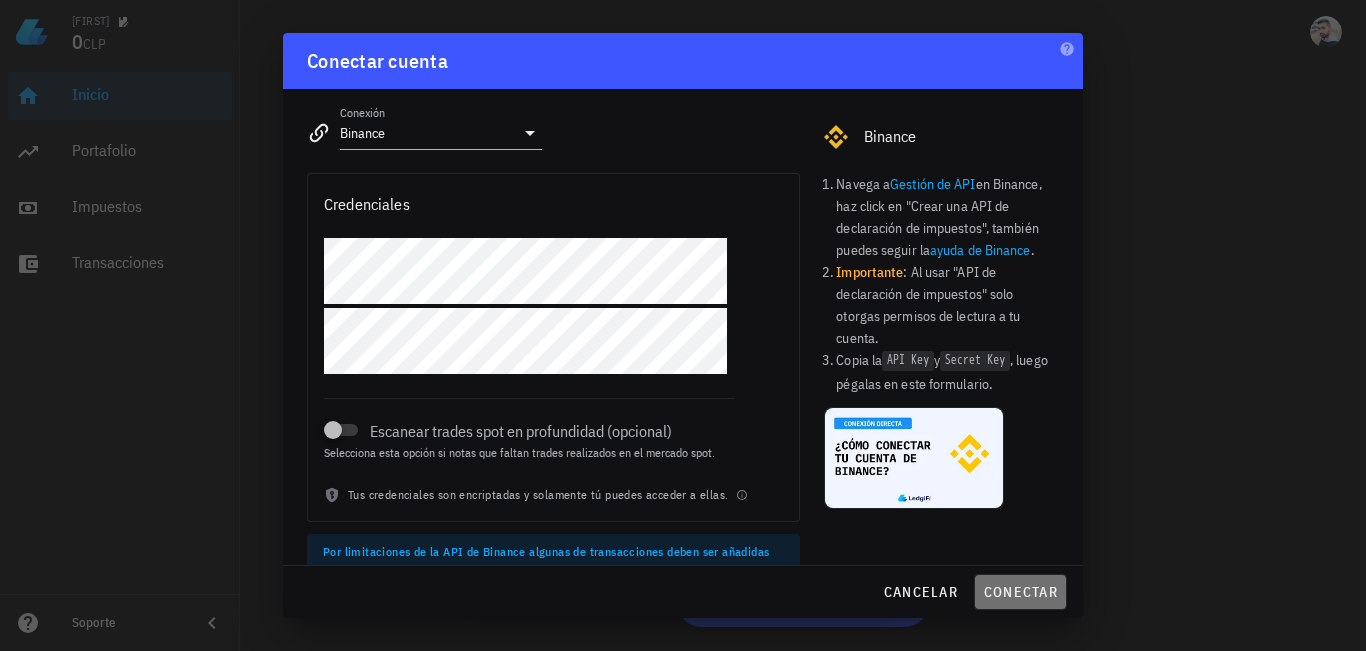 click on "conectar" at bounding box center [1020, 592] 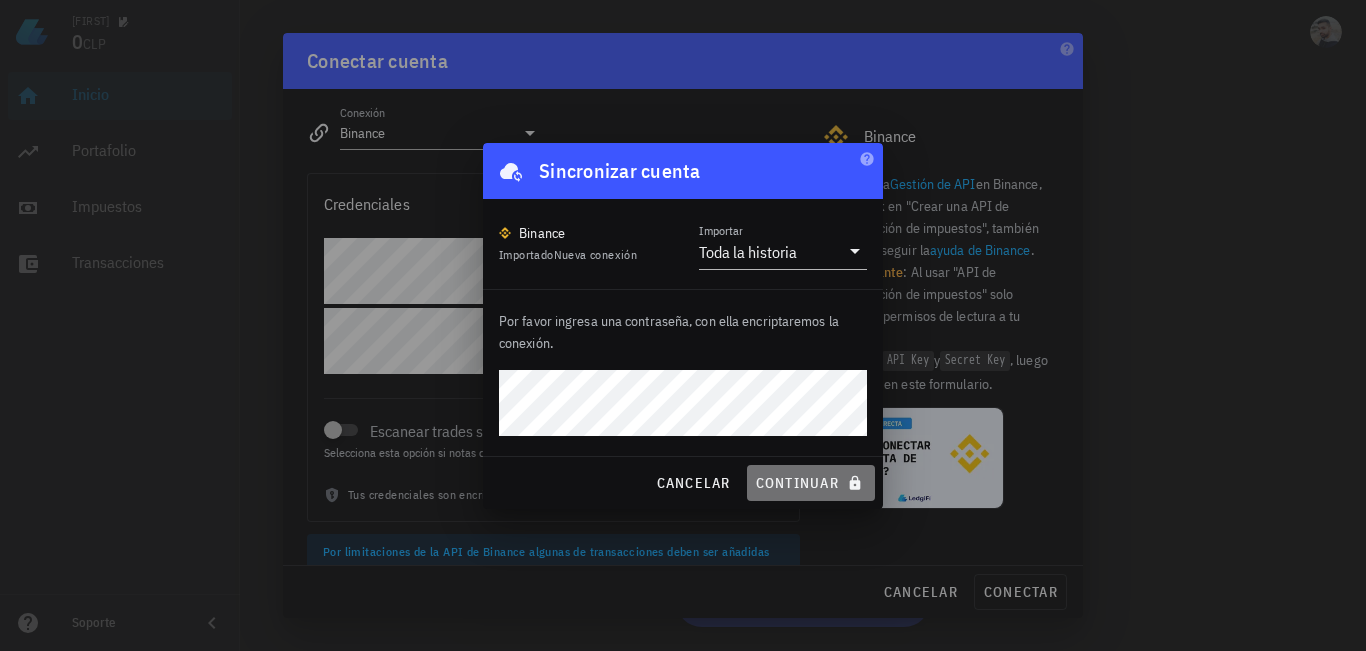 click on "continuar" at bounding box center (811, 483) 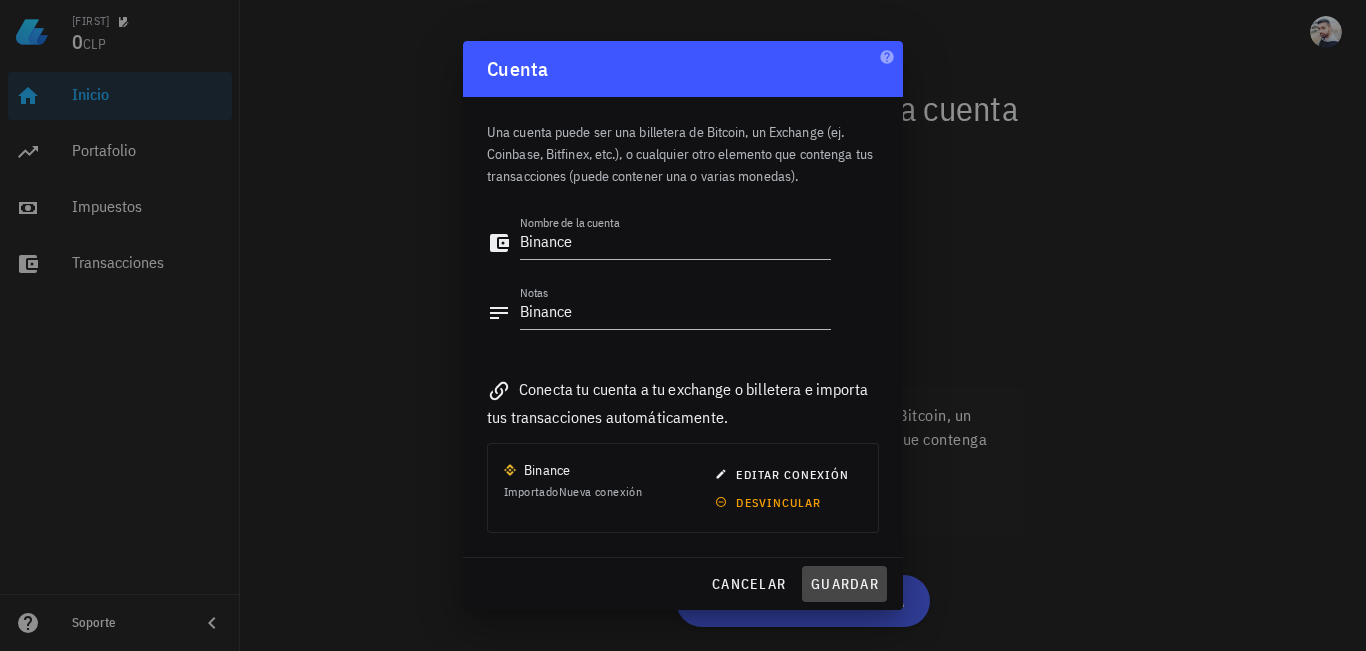 click on "guardar" at bounding box center (844, 584) 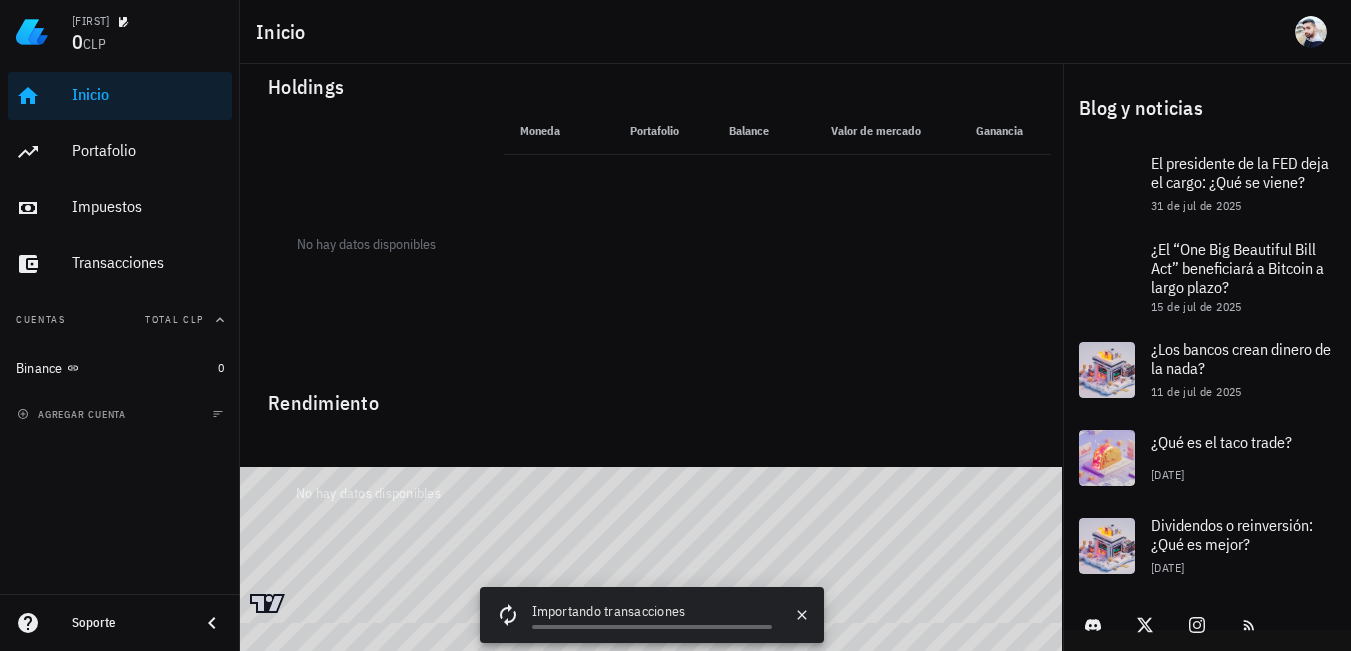 scroll, scrollTop: 0, scrollLeft: 0, axis: both 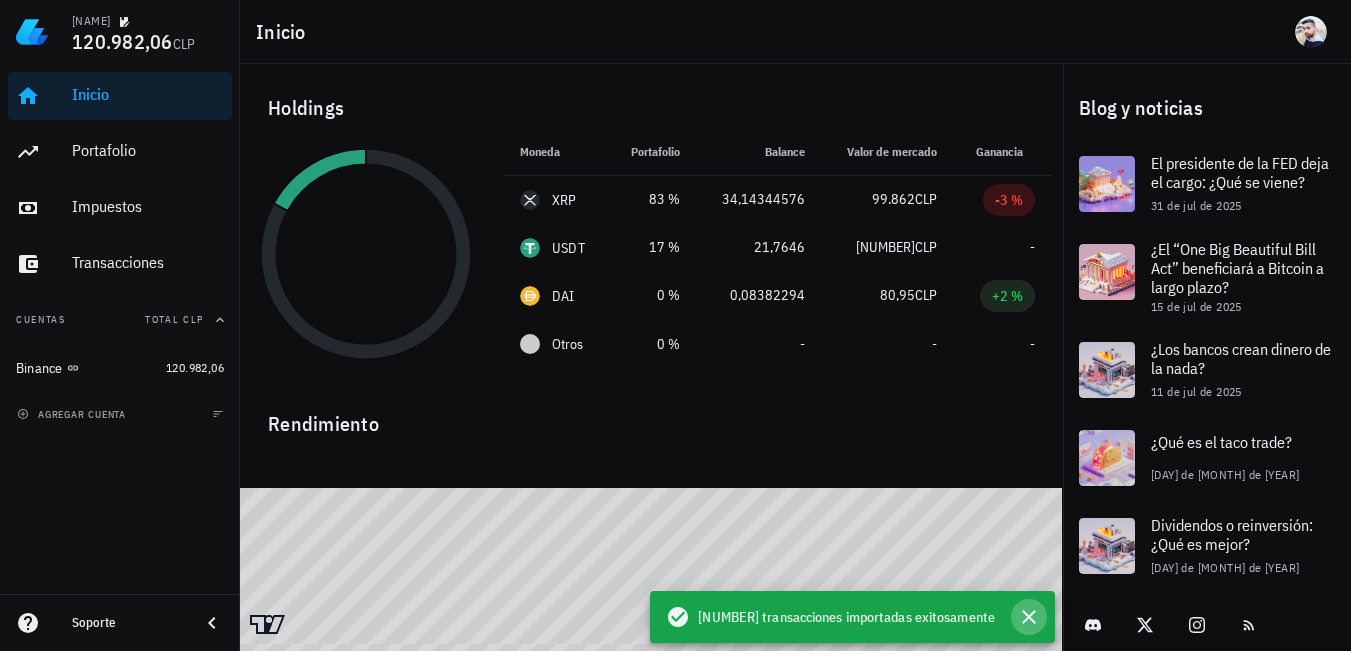 click 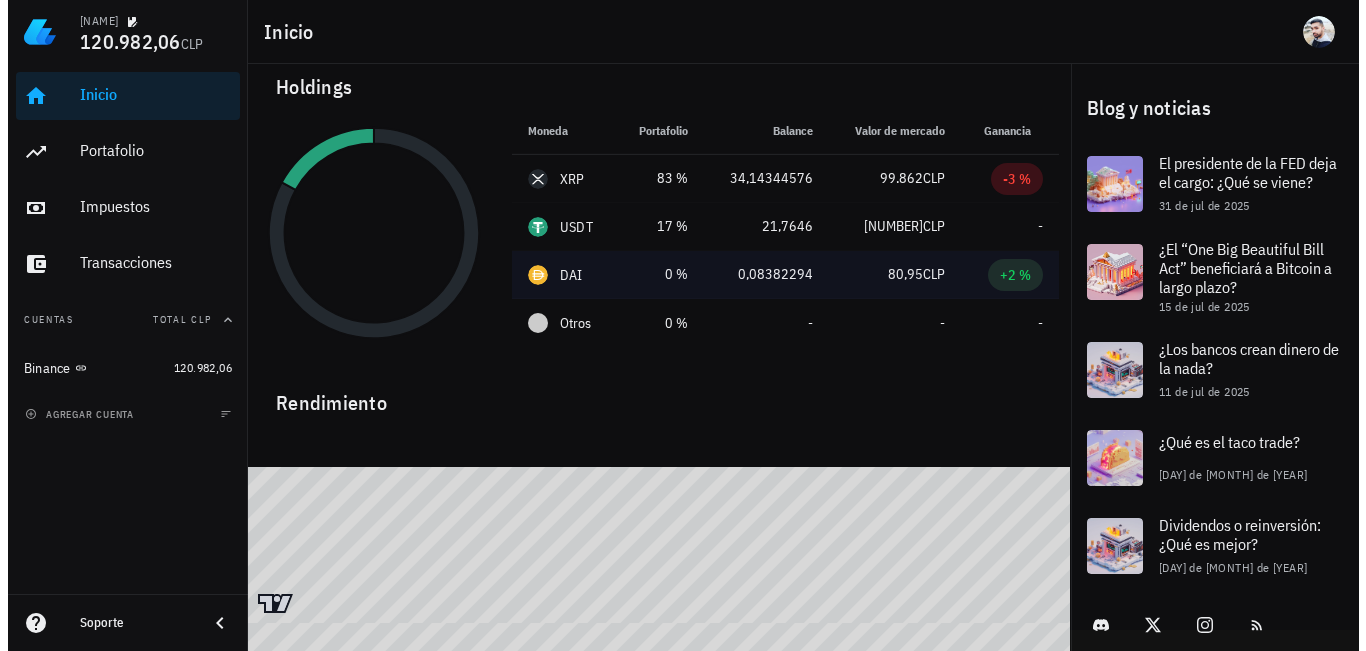 scroll, scrollTop: 0, scrollLeft: 0, axis: both 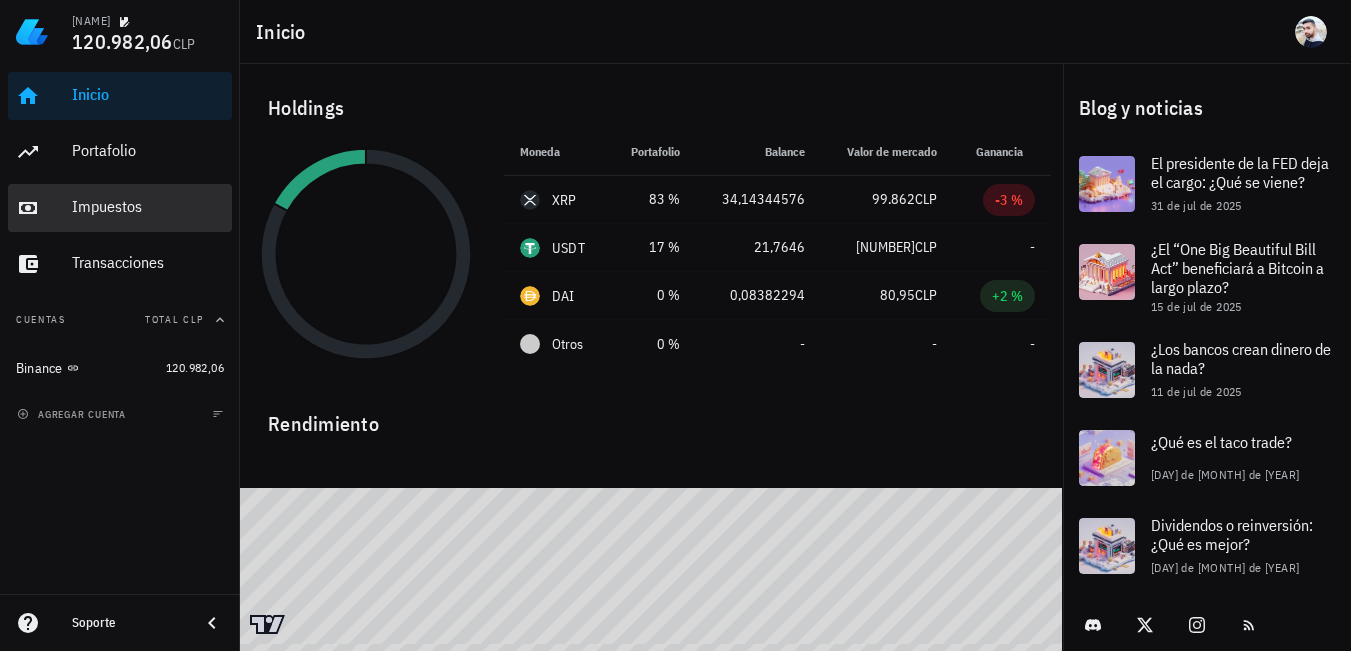 click on "Impuestos" at bounding box center (148, 206) 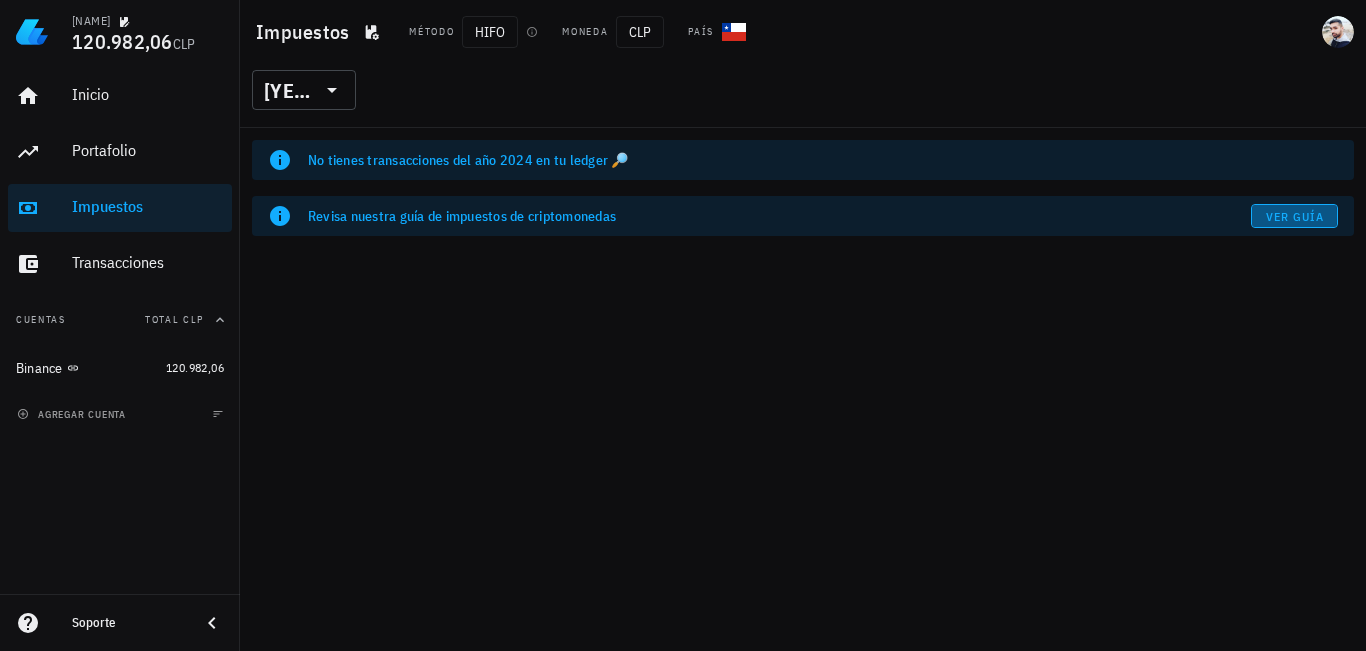 click on "Ver guía" at bounding box center [1295, 216] 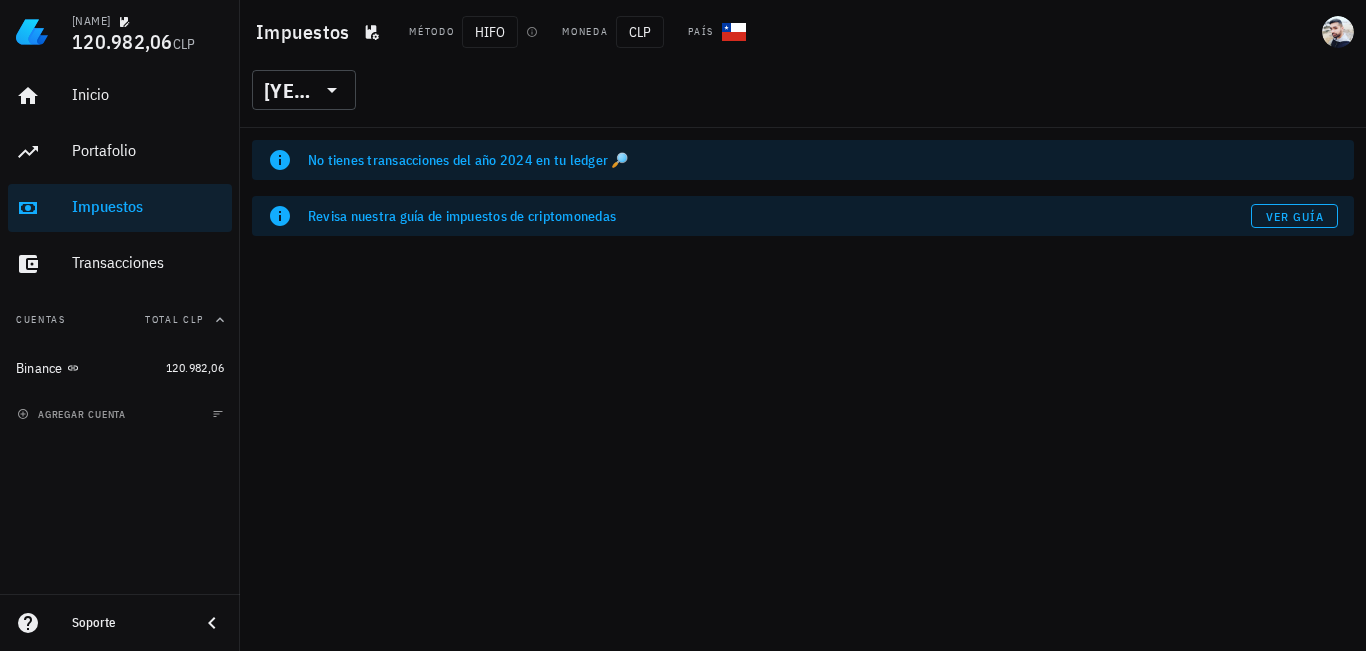 click on "No tienes transacciones del año 2024 en tu ledger 🔎
Revisa nuestra guía de impuestos de criptomonedas
Ver guía" at bounding box center [803, 389] 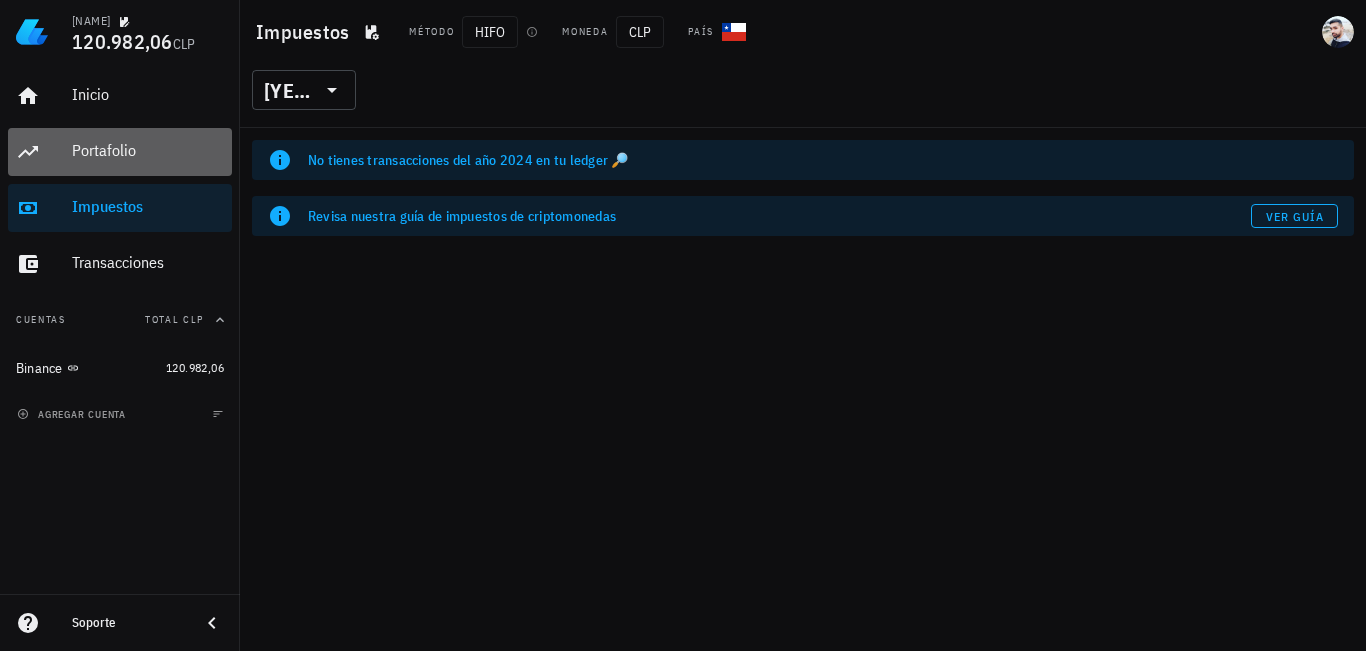 click on "Portafolio" at bounding box center [148, 150] 